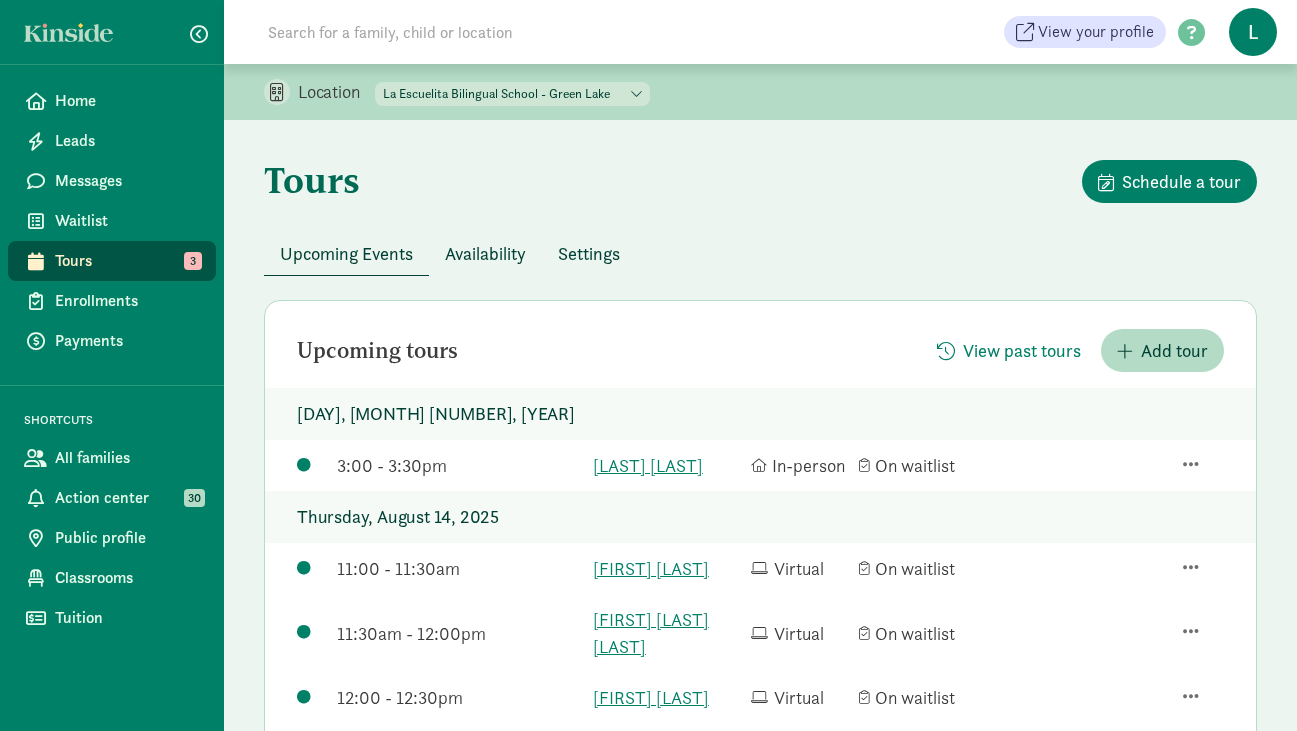scroll, scrollTop: 178, scrollLeft: 0, axis: vertical 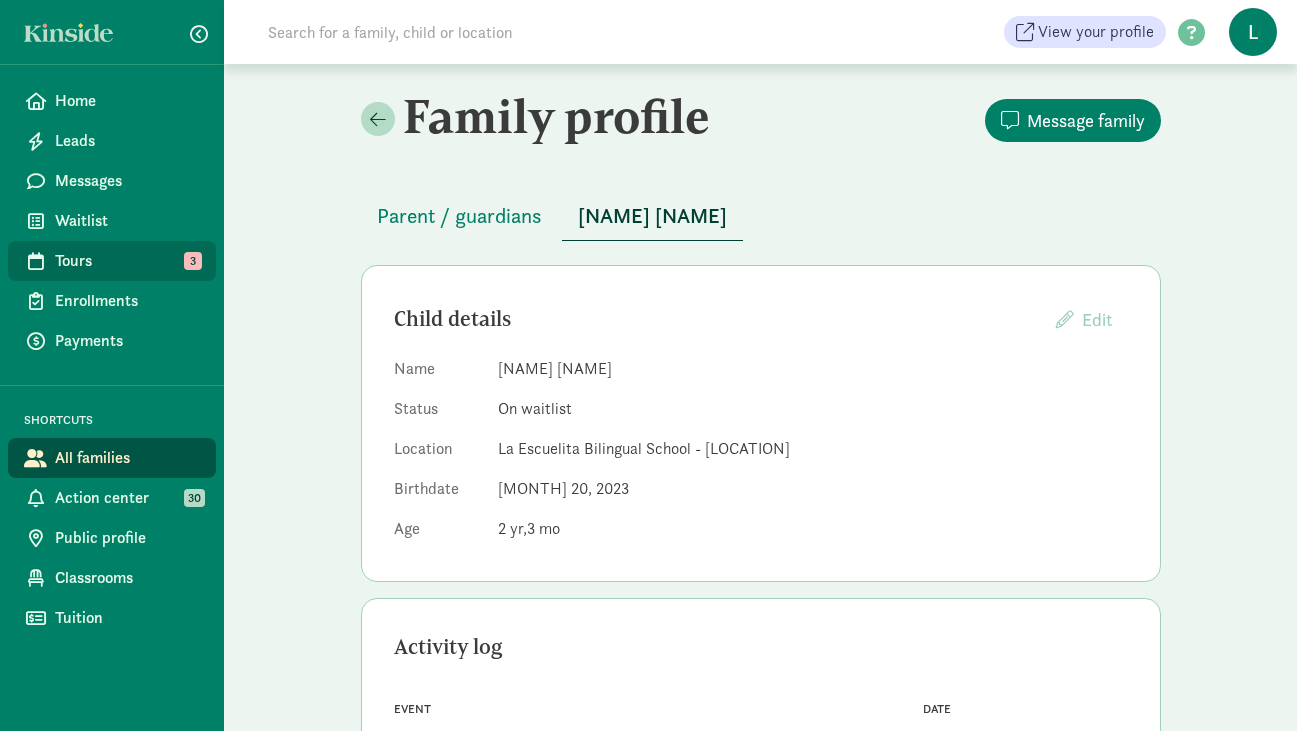 click on "Tours" at bounding box center (127, 261) 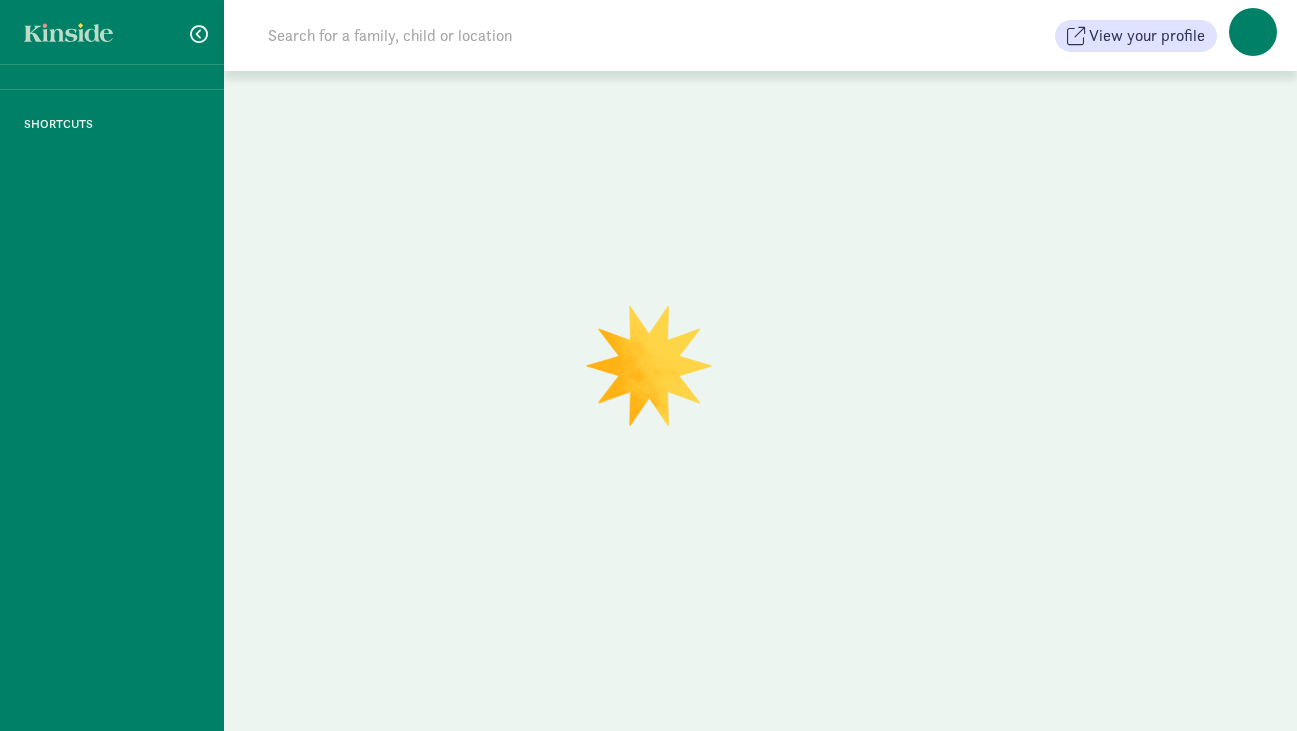 scroll, scrollTop: 0, scrollLeft: 0, axis: both 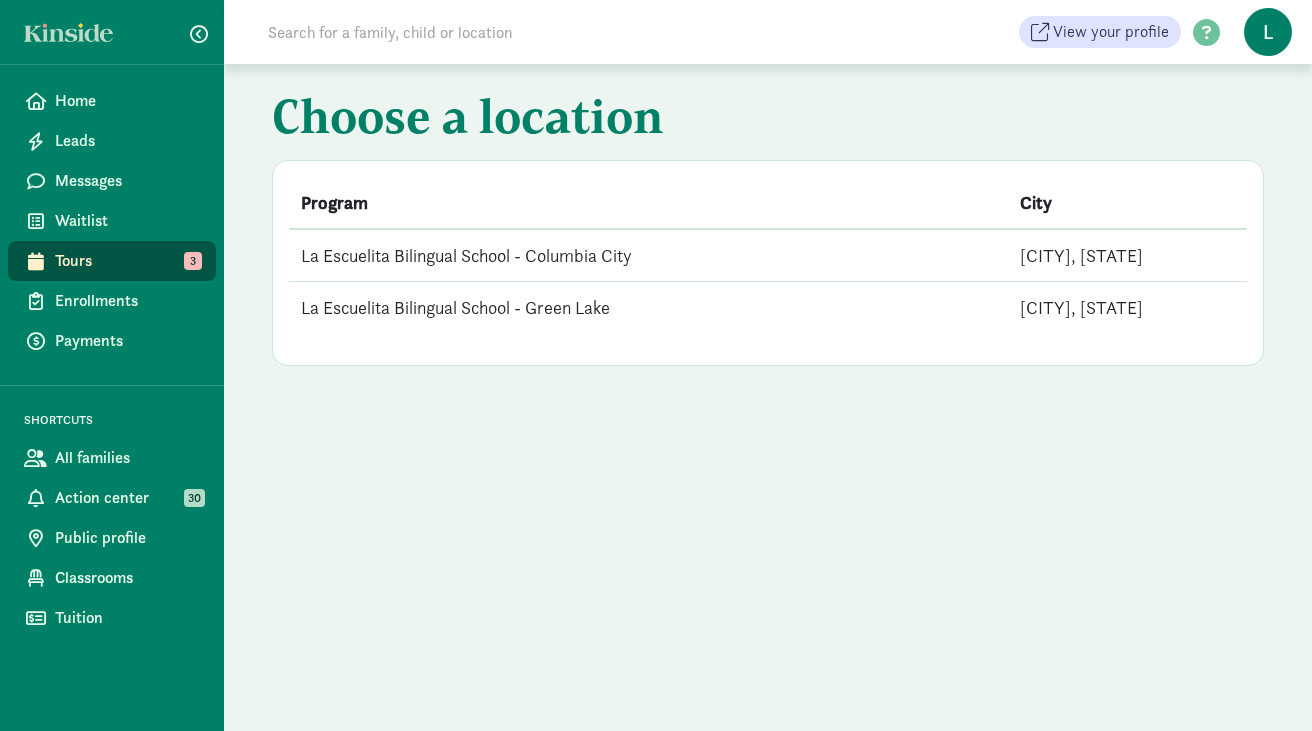 click on "La Escuelita Bilingual School - Green Lake" at bounding box center (648, 308) 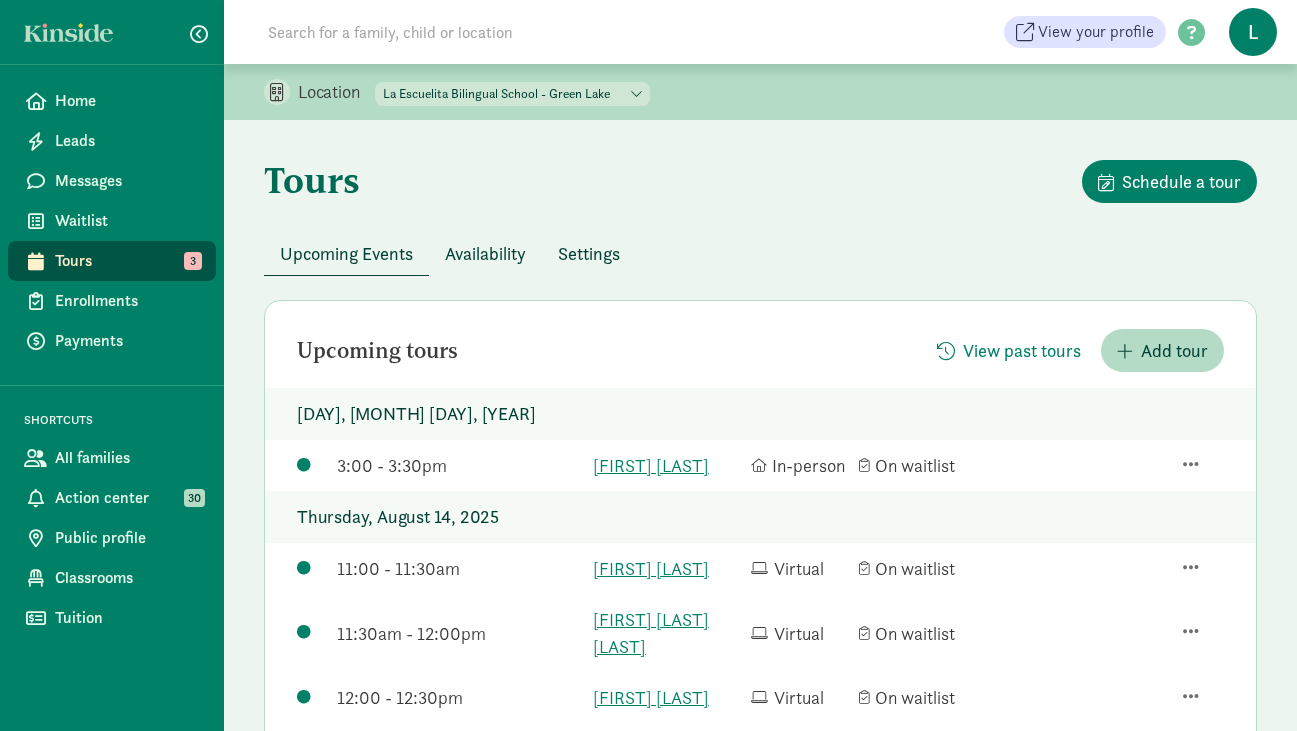 click on "Availability" at bounding box center (485, 253) 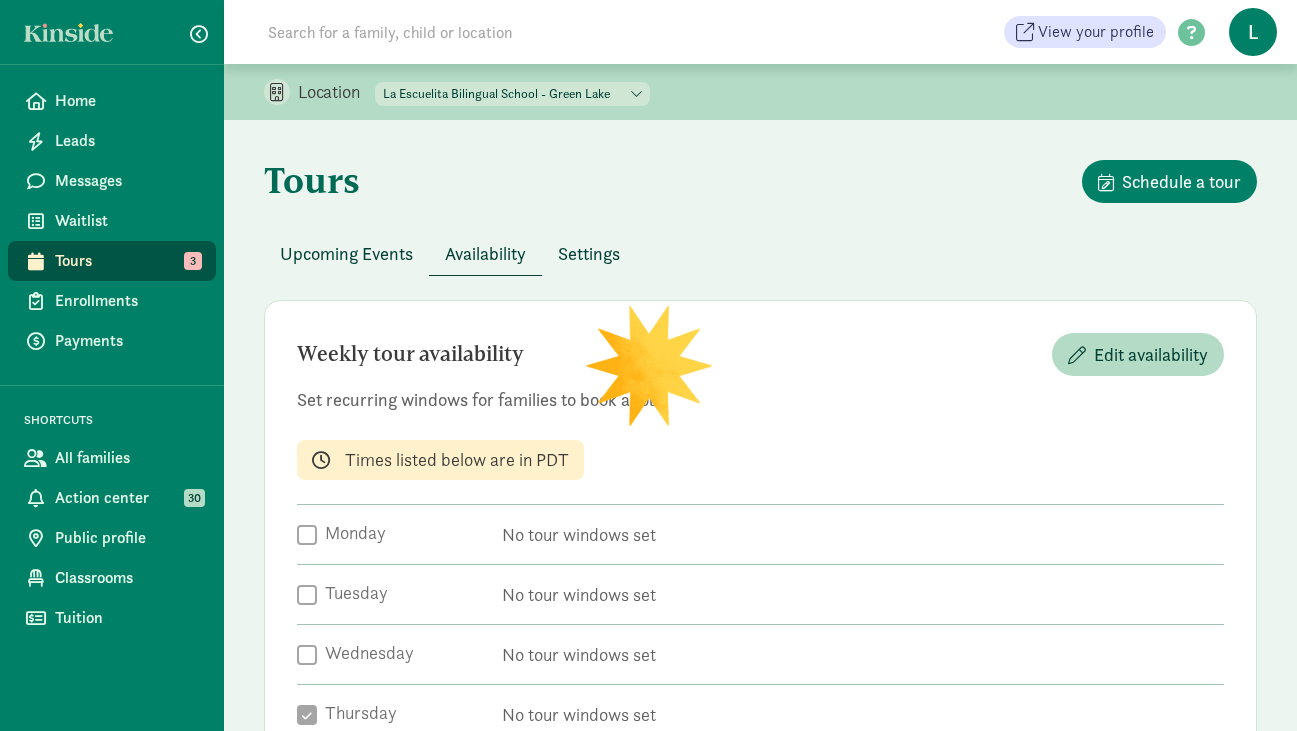 checkbox on "true" 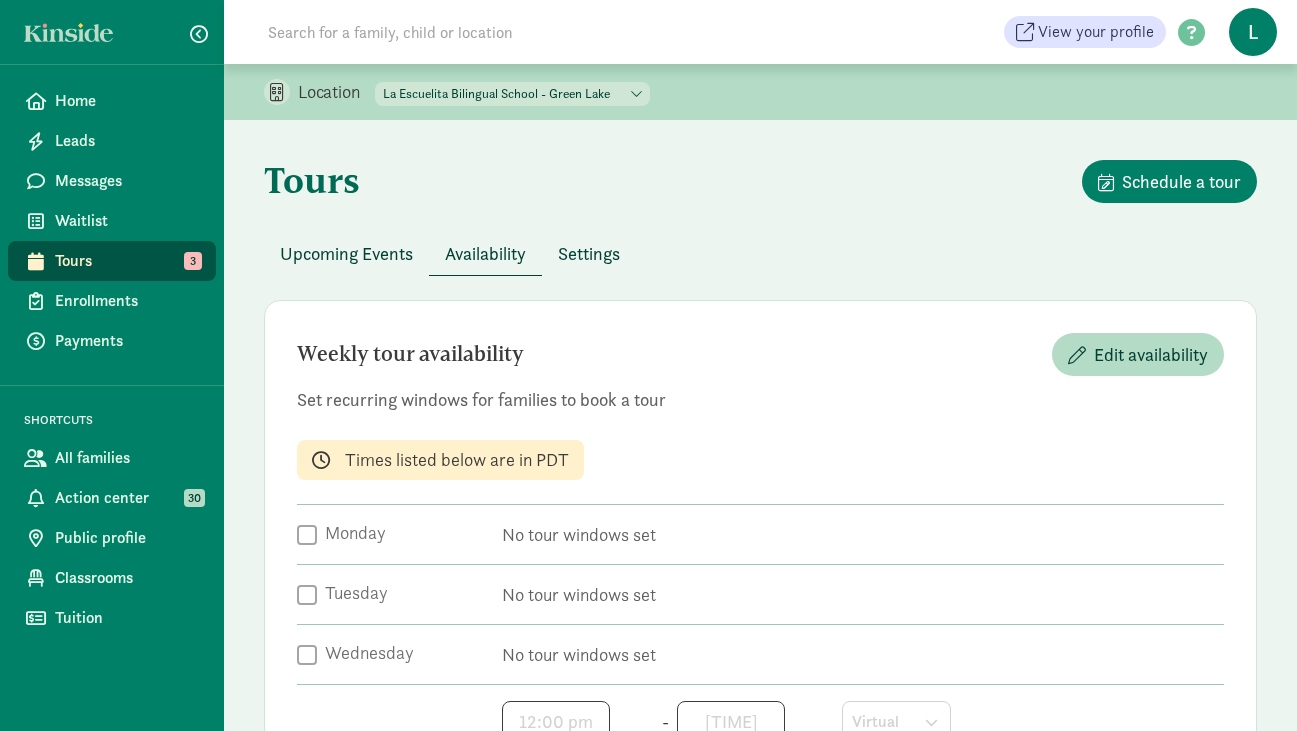 click on "Upcoming Events" at bounding box center [346, 253] 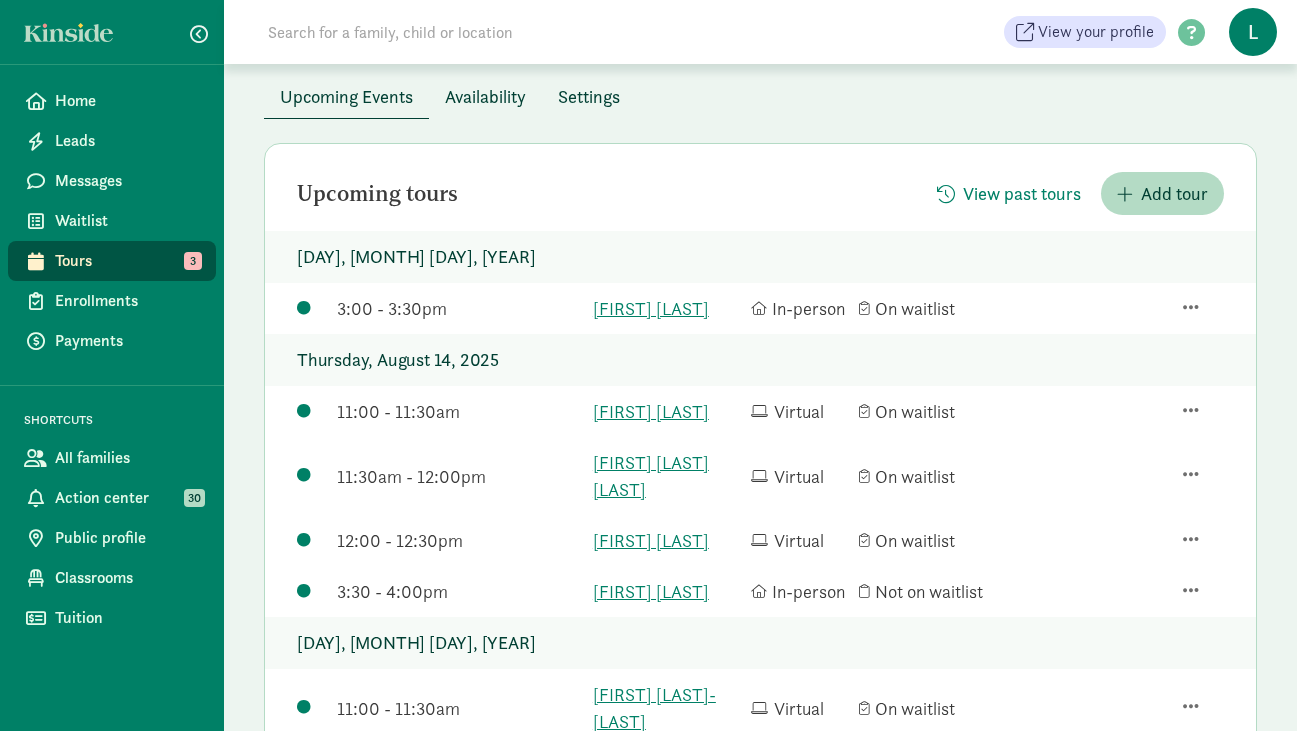 scroll, scrollTop: 162, scrollLeft: 0, axis: vertical 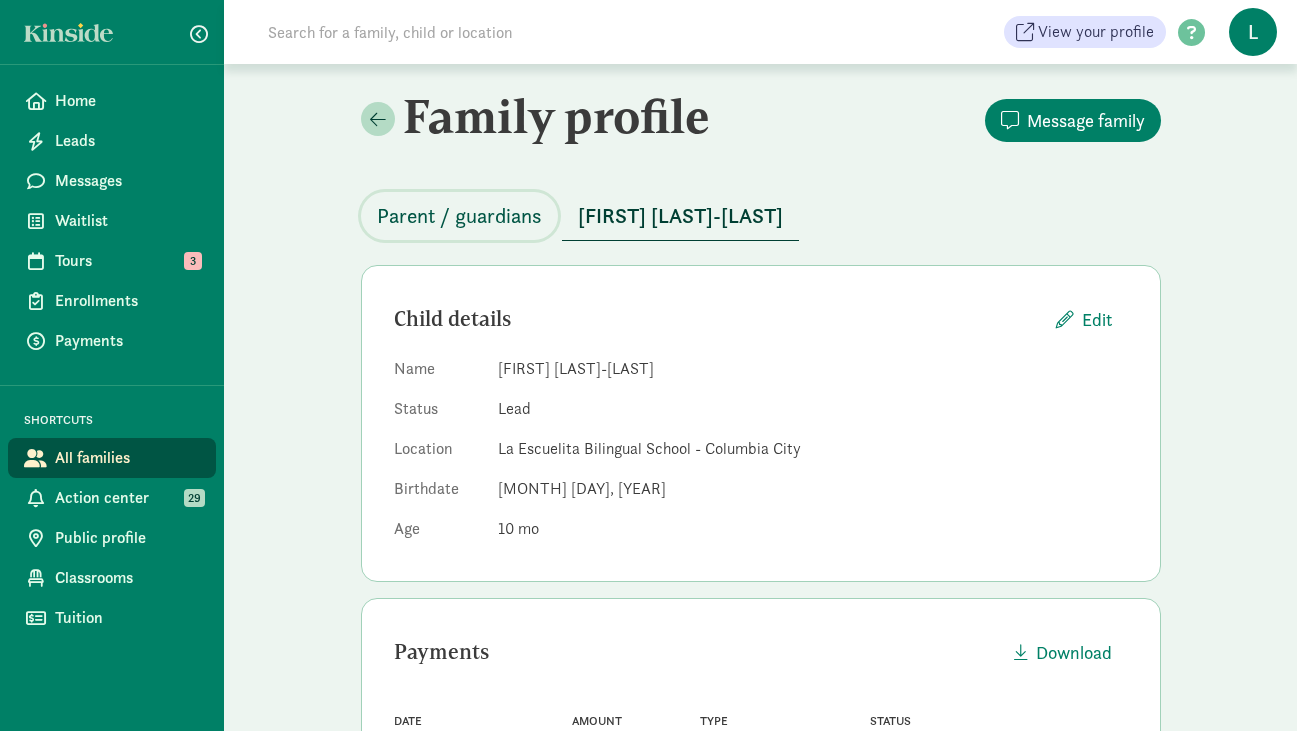 click on "Parent / guardians" at bounding box center [459, 216] 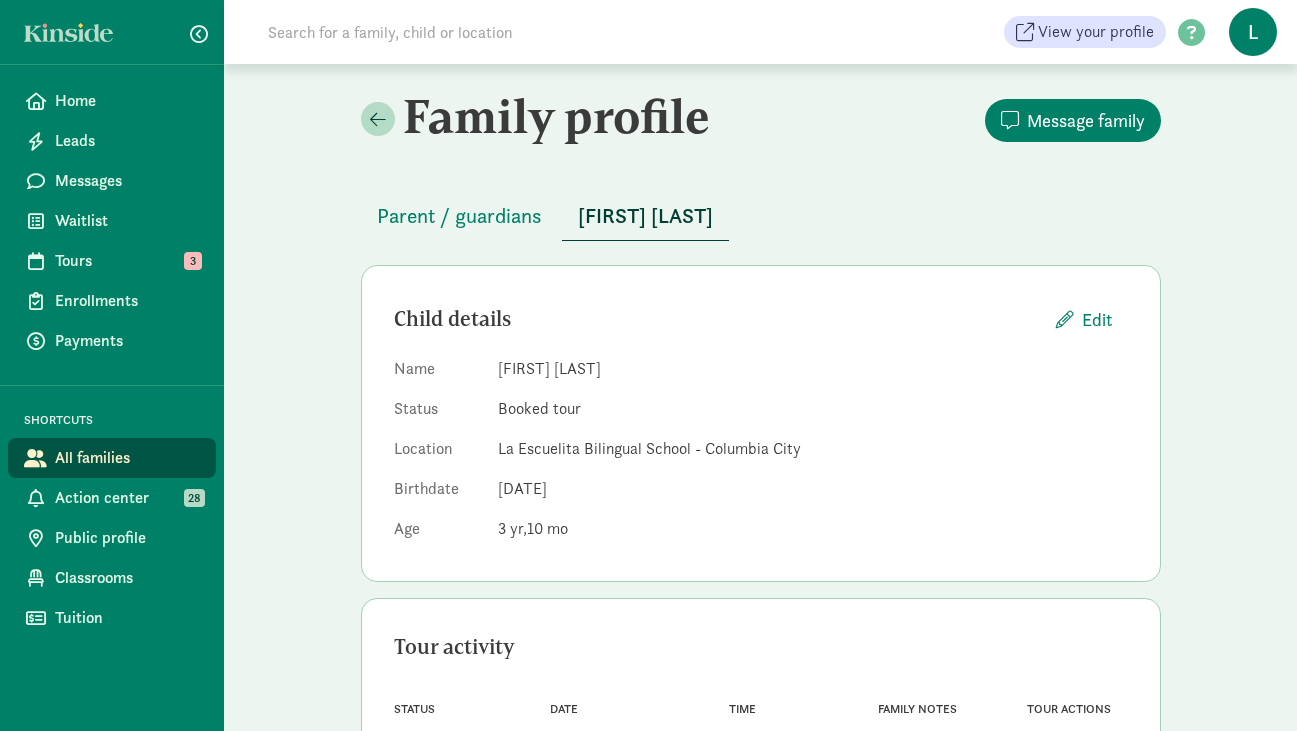 scroll, scrollTop: 0, scrollLeft: 0, axis: both 